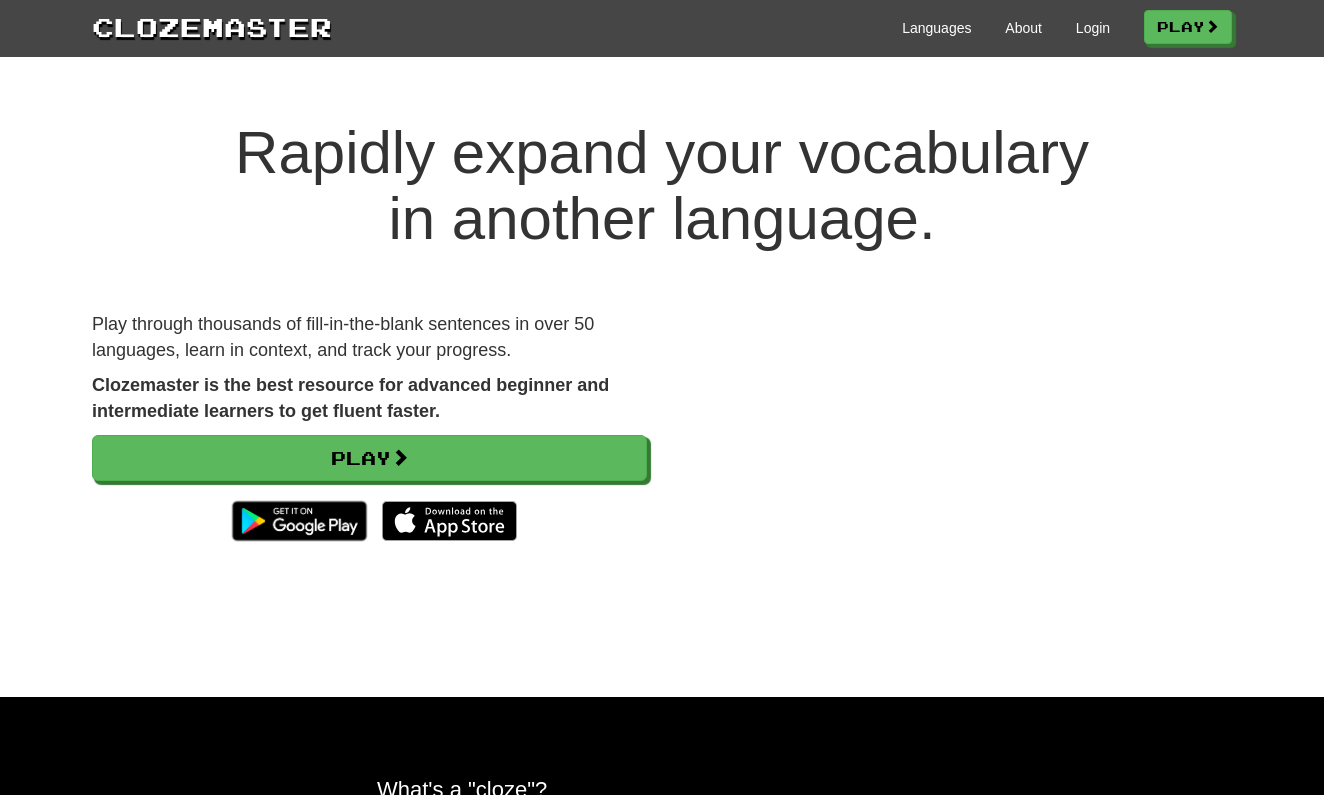 scroll, scrollTop: 0, scrollLeft: 0, axis: both 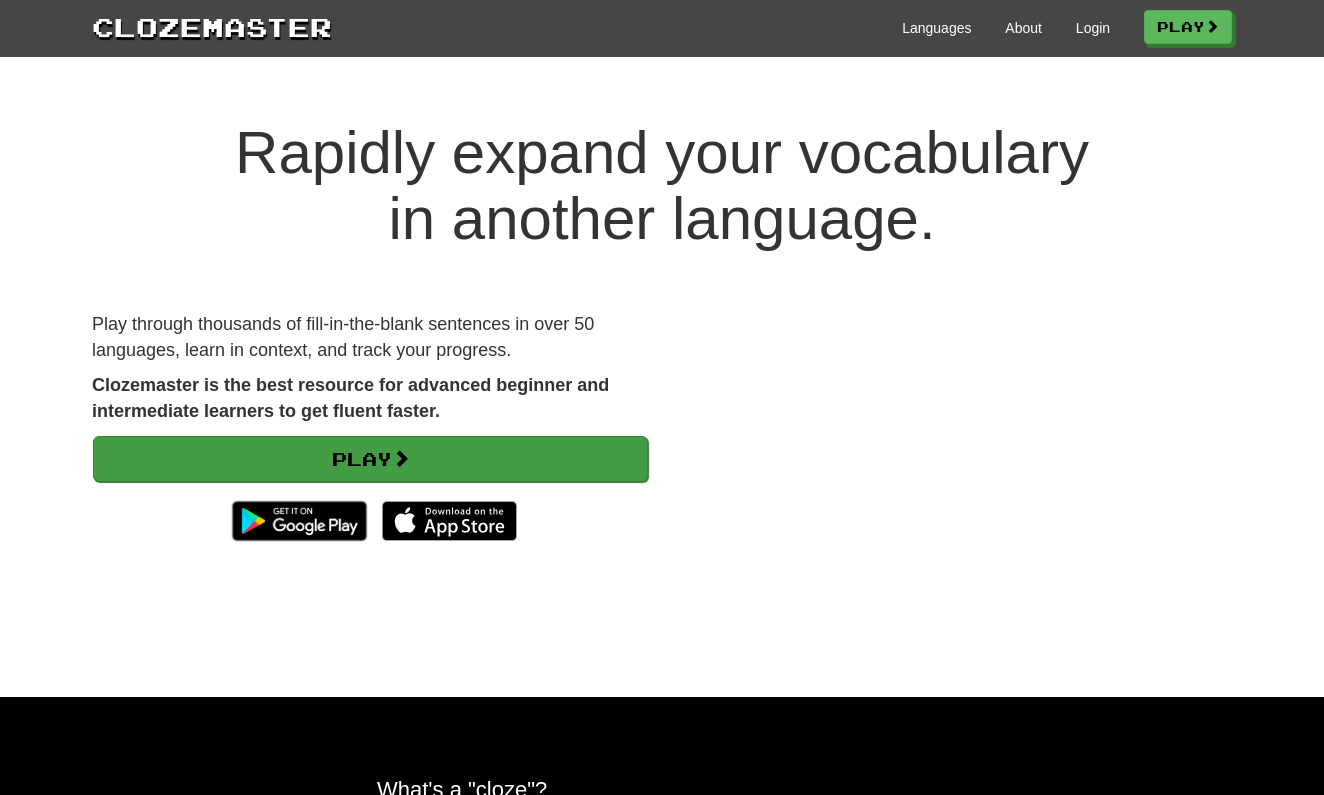 click on "Play" at bounding box center [370, 459] 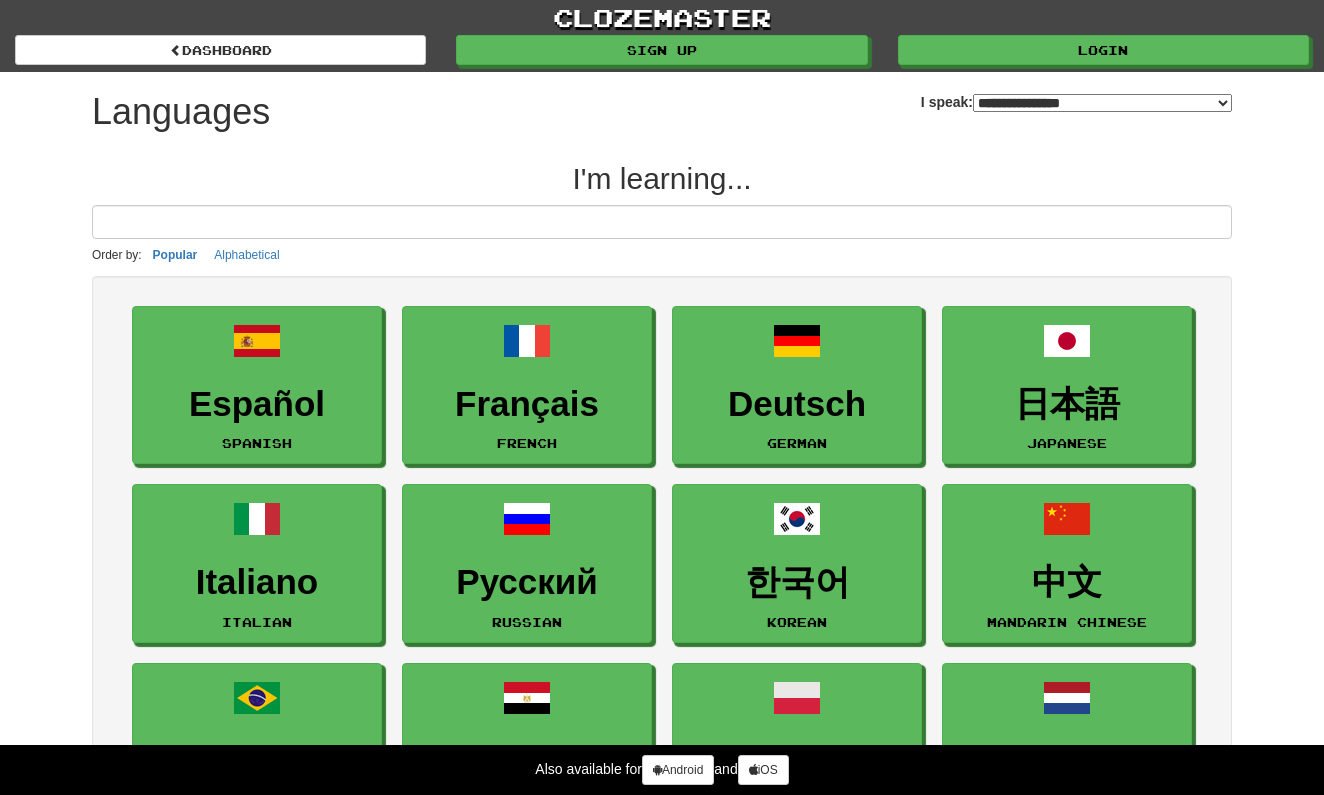 select on "*******" 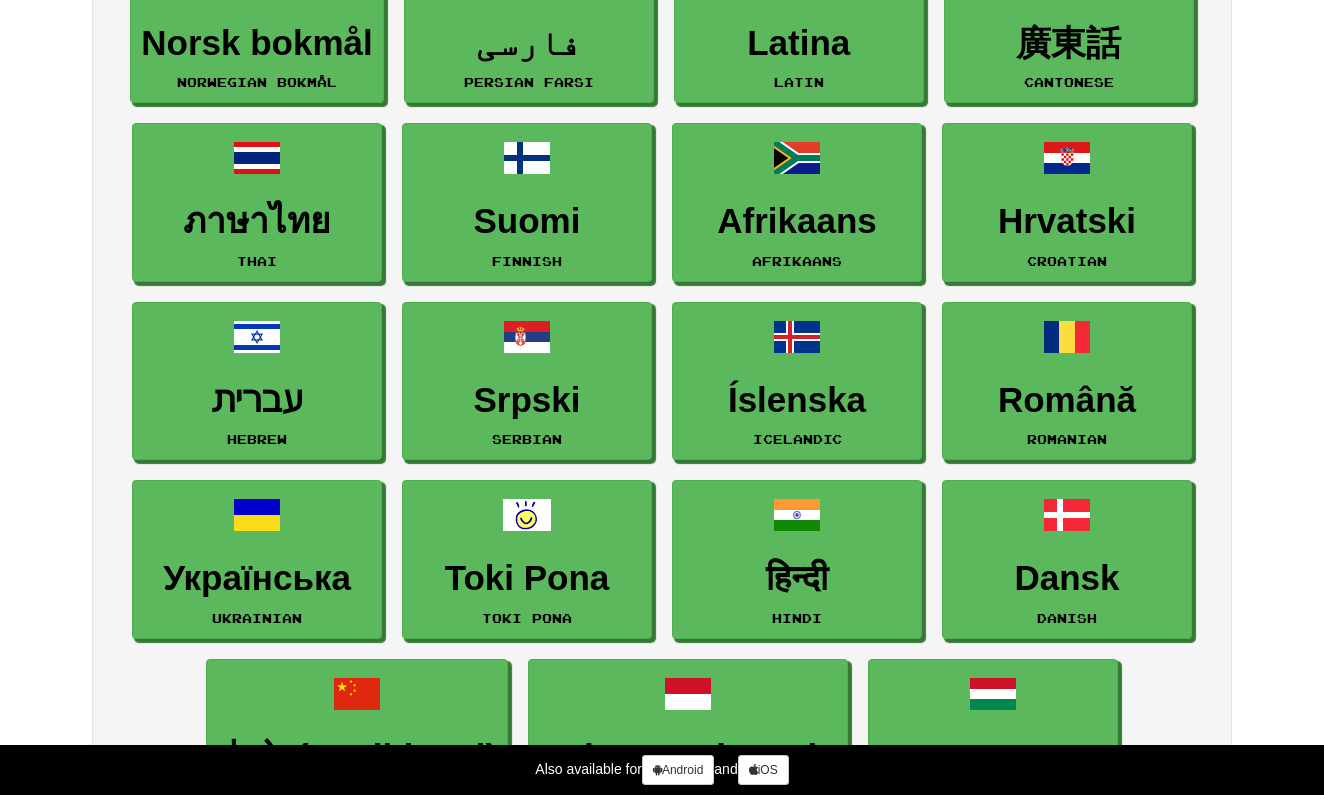 scroll, scrollTop: 1091, scrollLeft: 0, axis: vertical 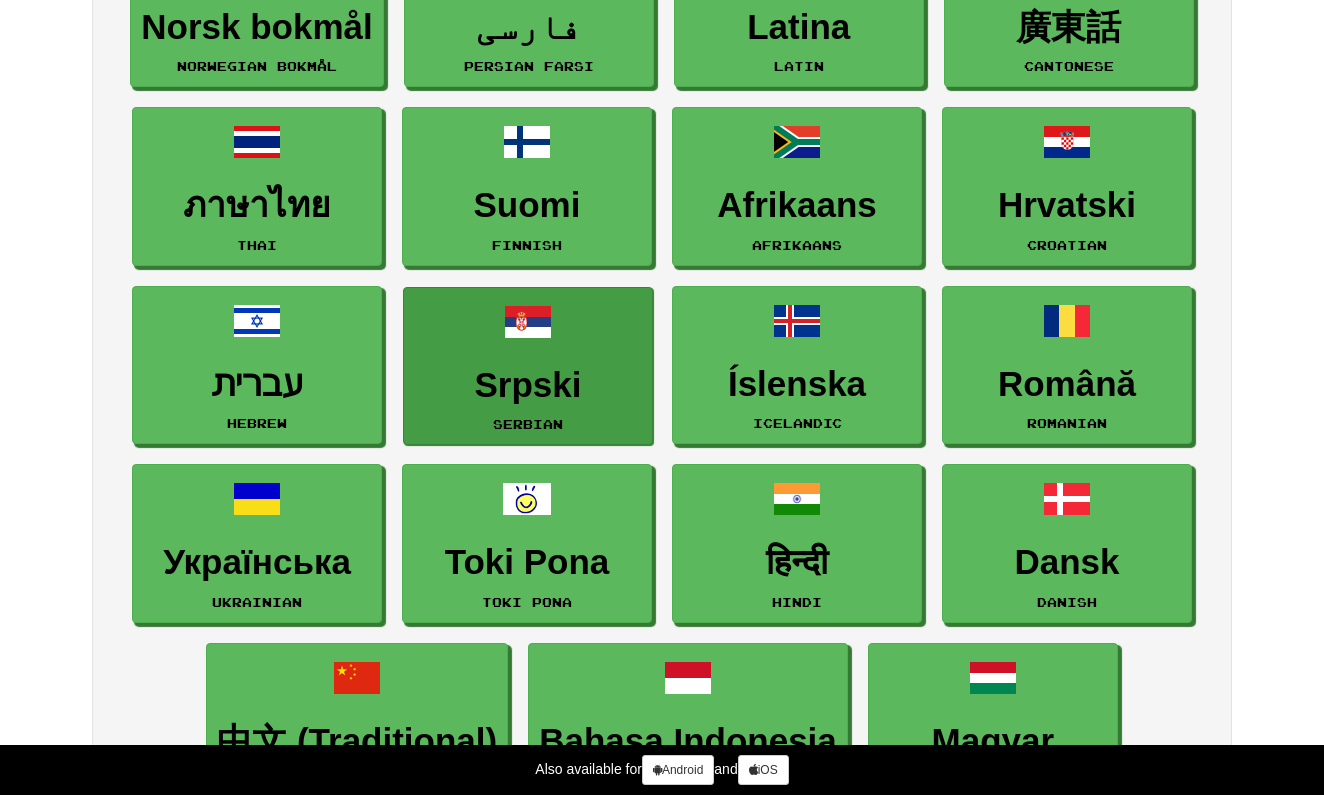 click on "Srpski" at bounding box center [528, 385] 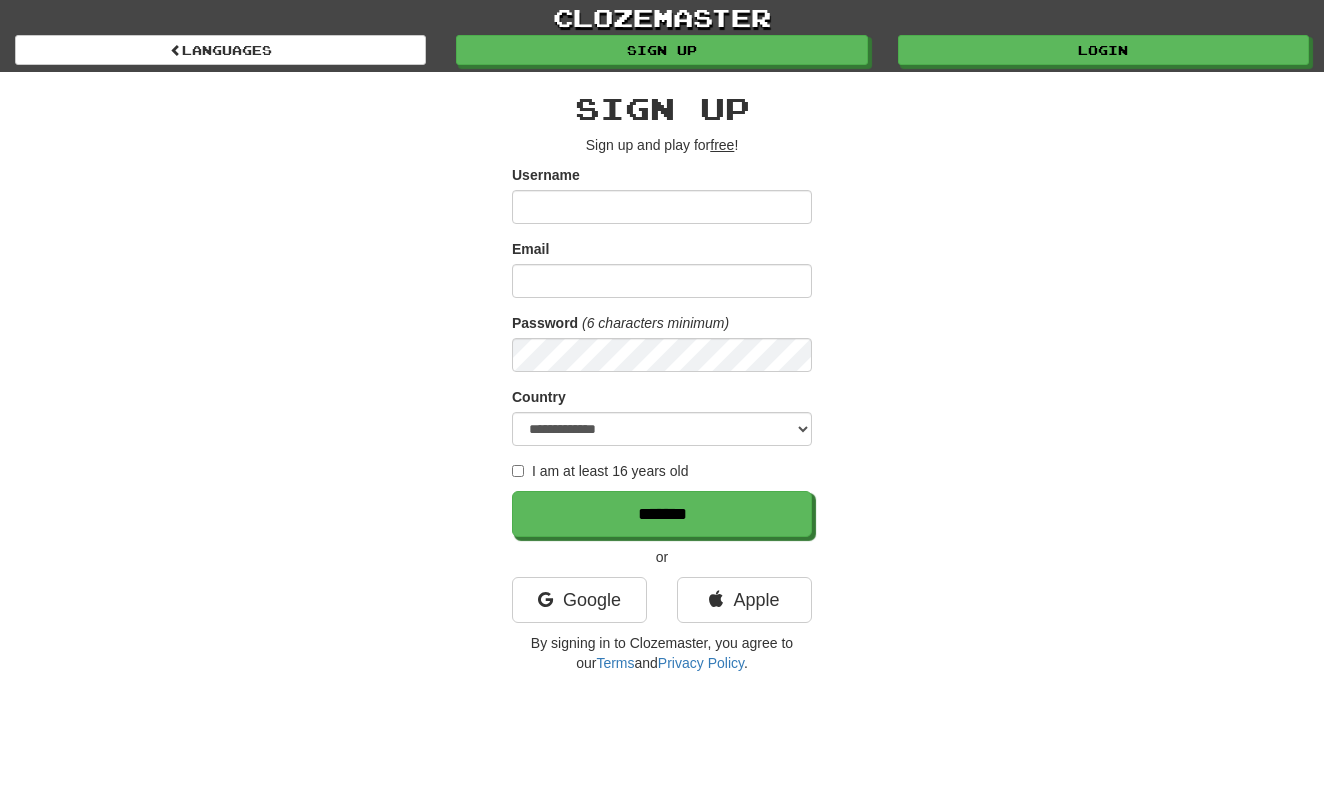 scroll, scrollTop: 0, scrollLeft: 0, axis: both 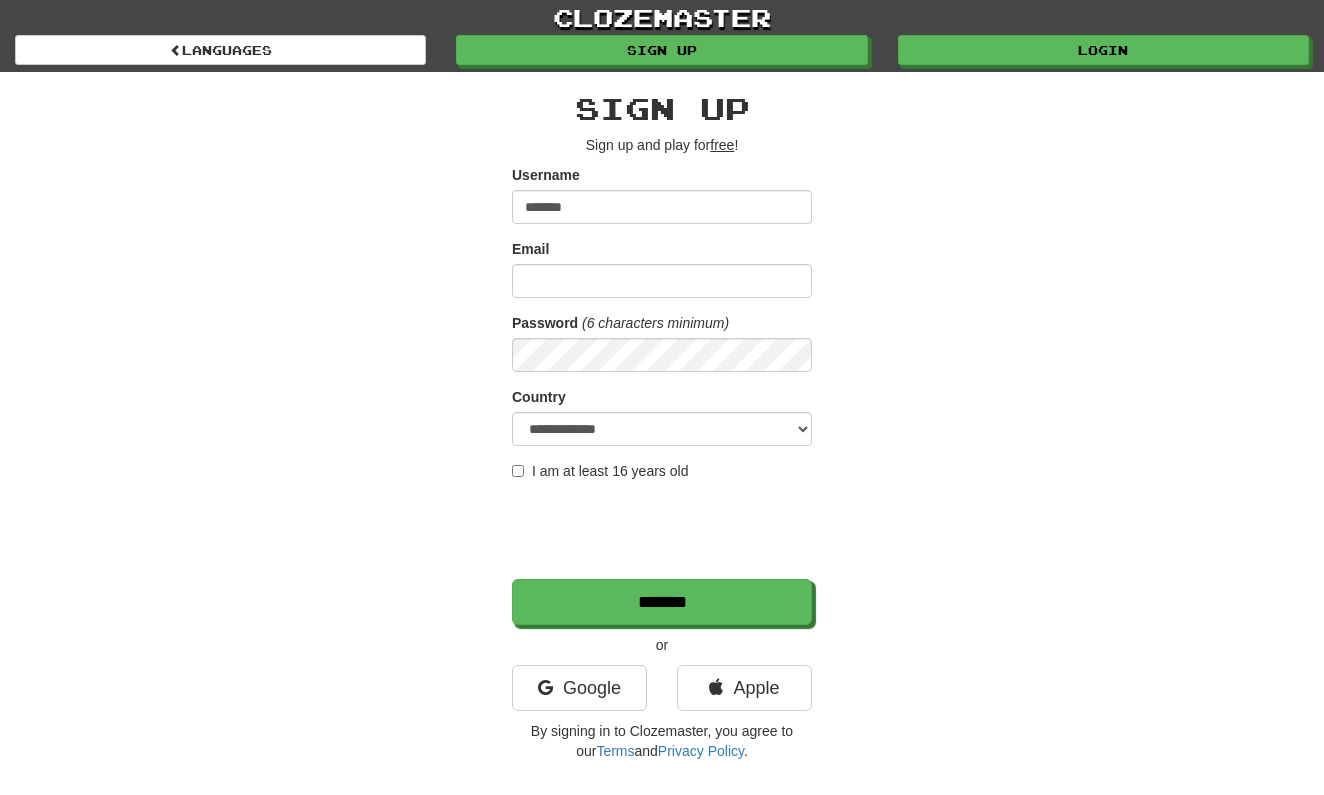 type on "*******" 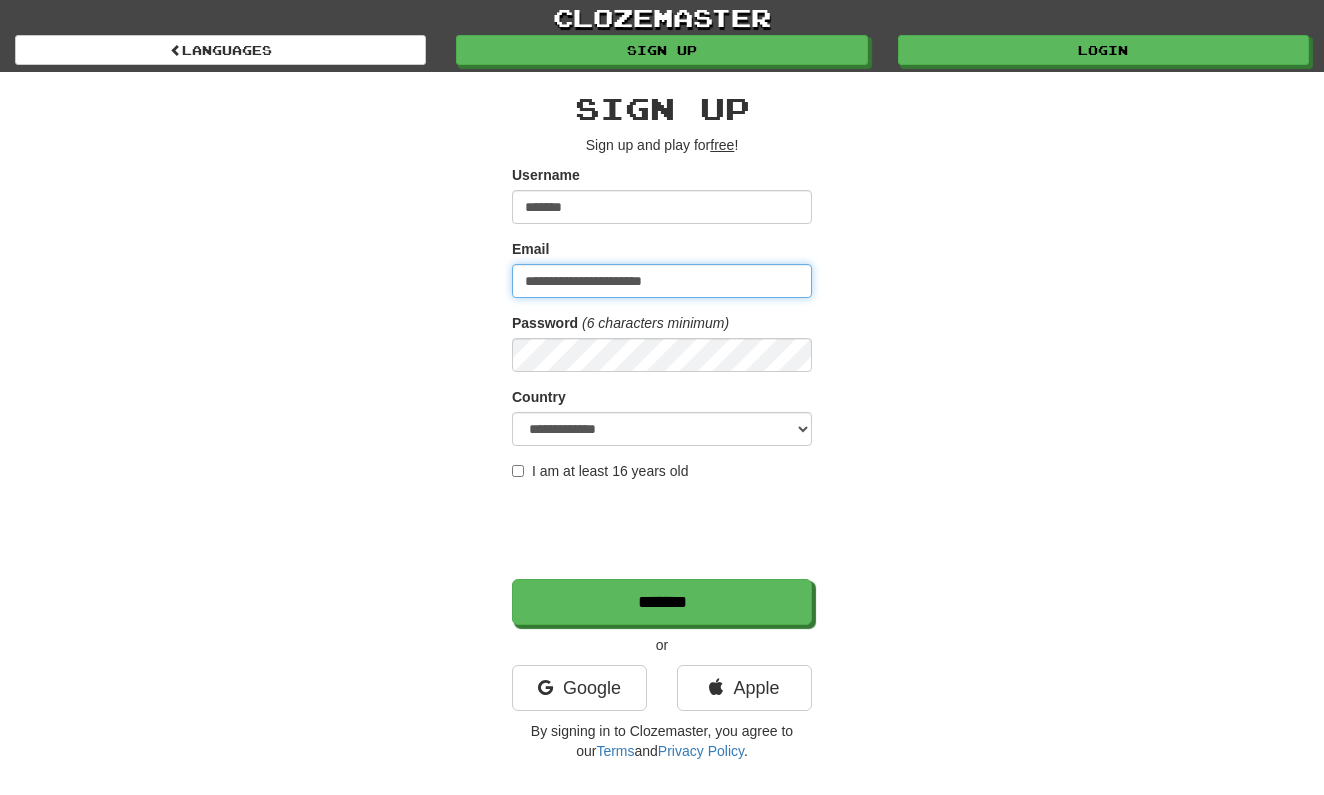 type on "**********" 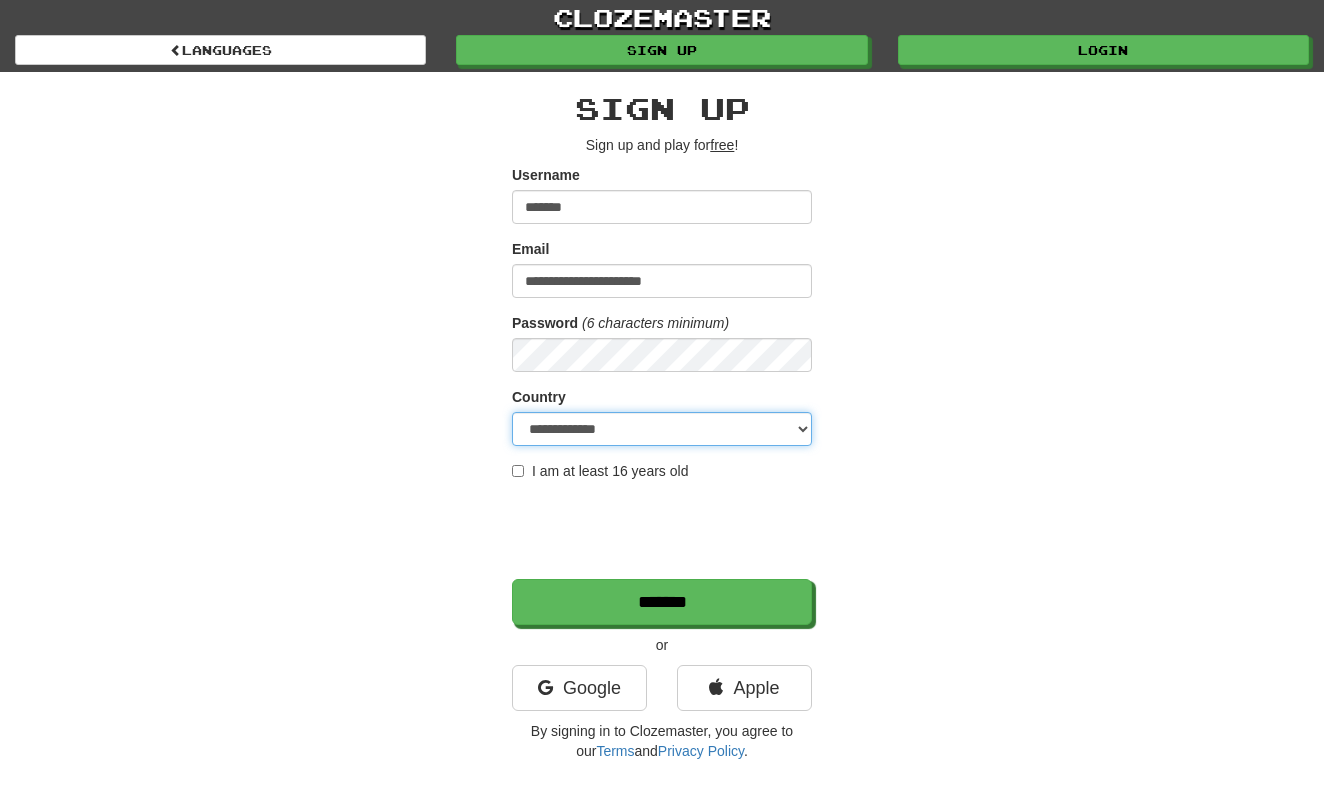 select on "**" 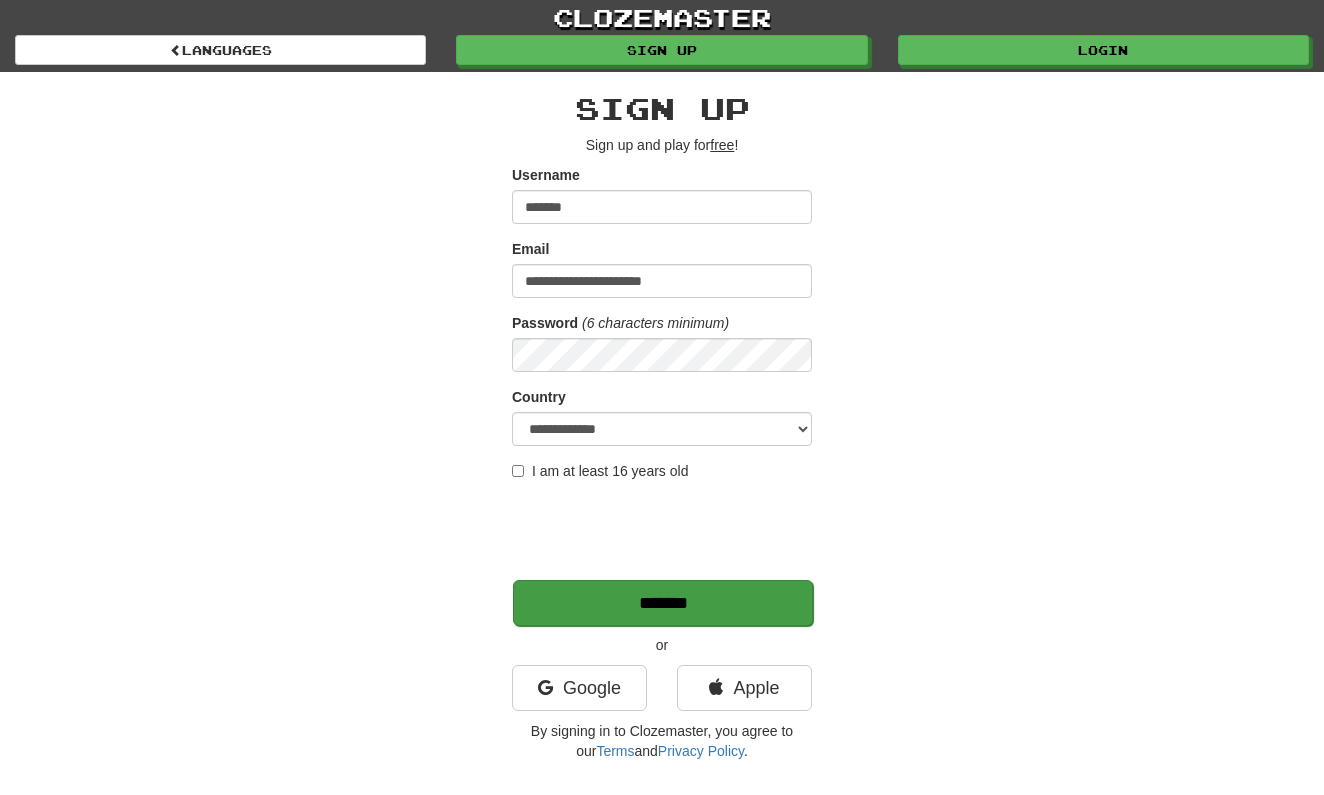 click on "*******" at bounding box center [663, 603] 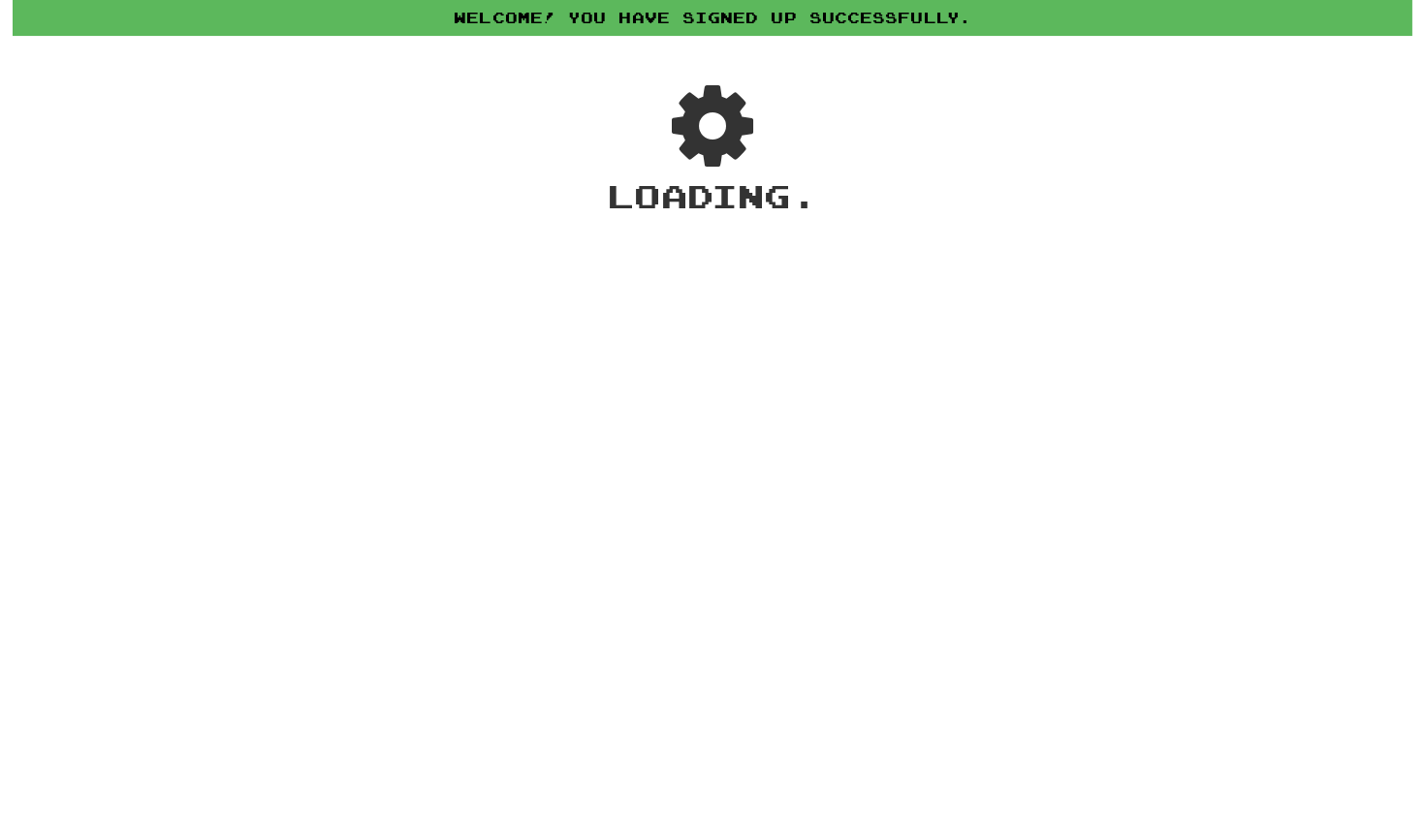 scroll, scrollTop: 0, scrollLeft: 0, axis: both 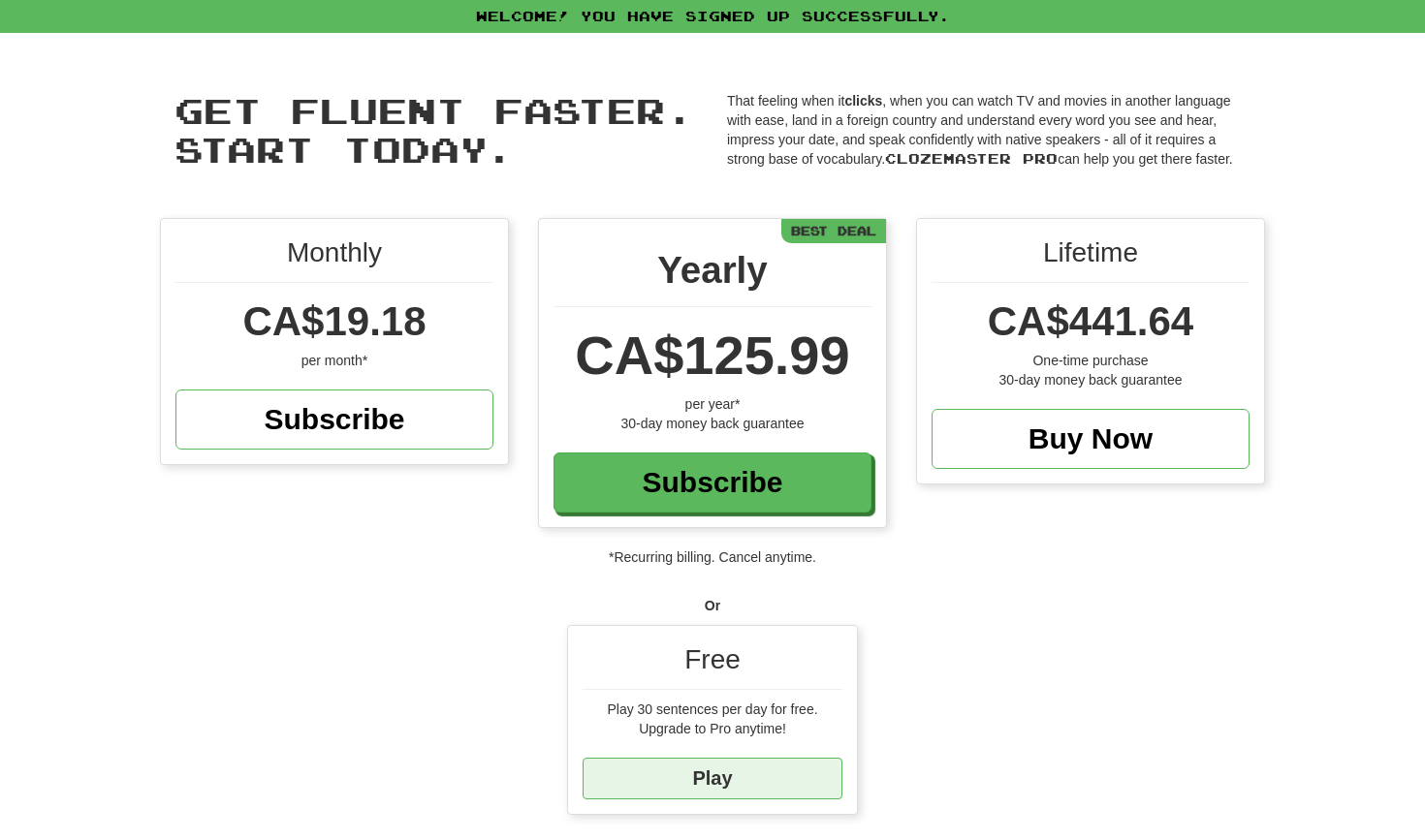 click on "Play" at bounding box center [712, 778] 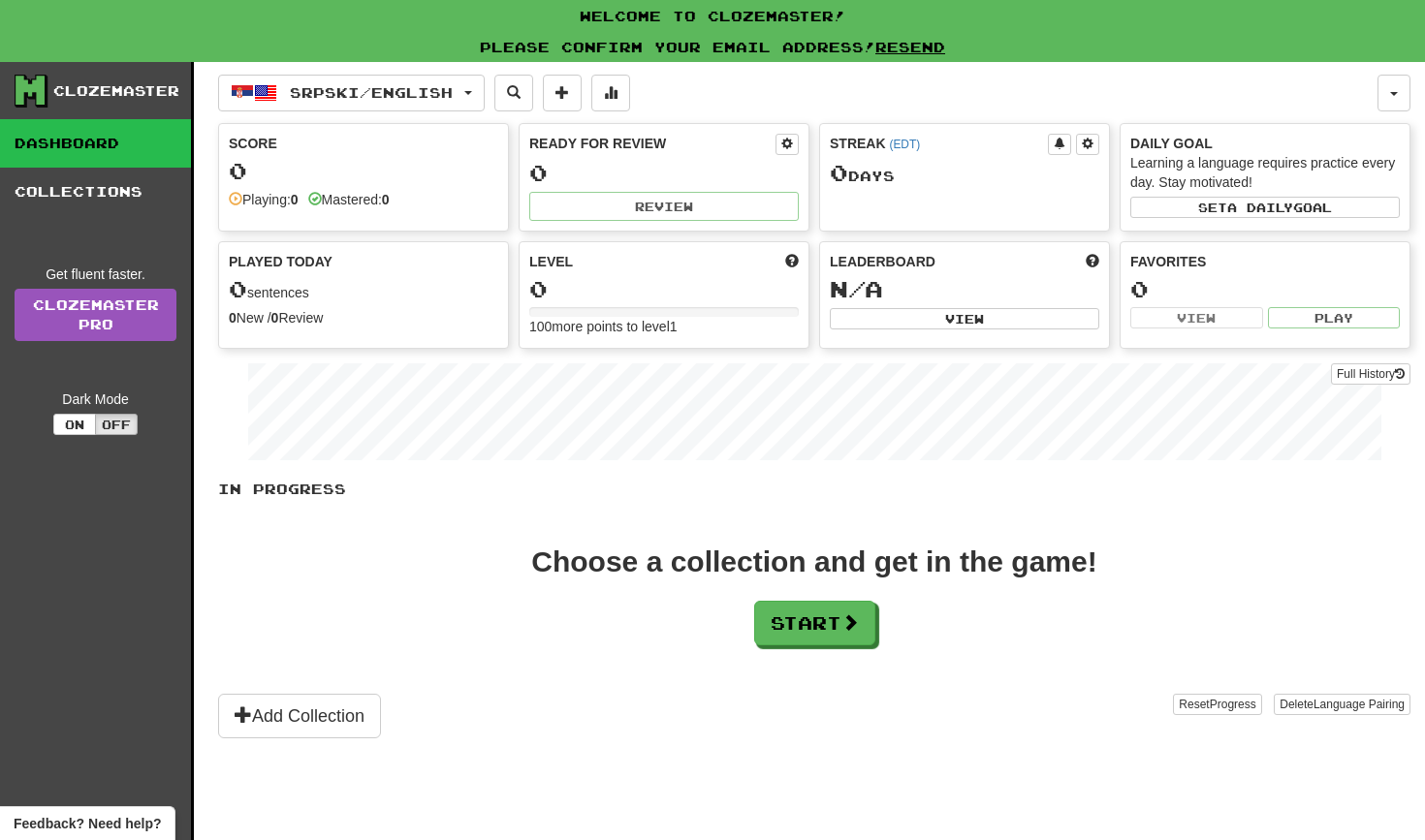 scroll, scrollTop: 0, scrollLeft: 0, axis: both 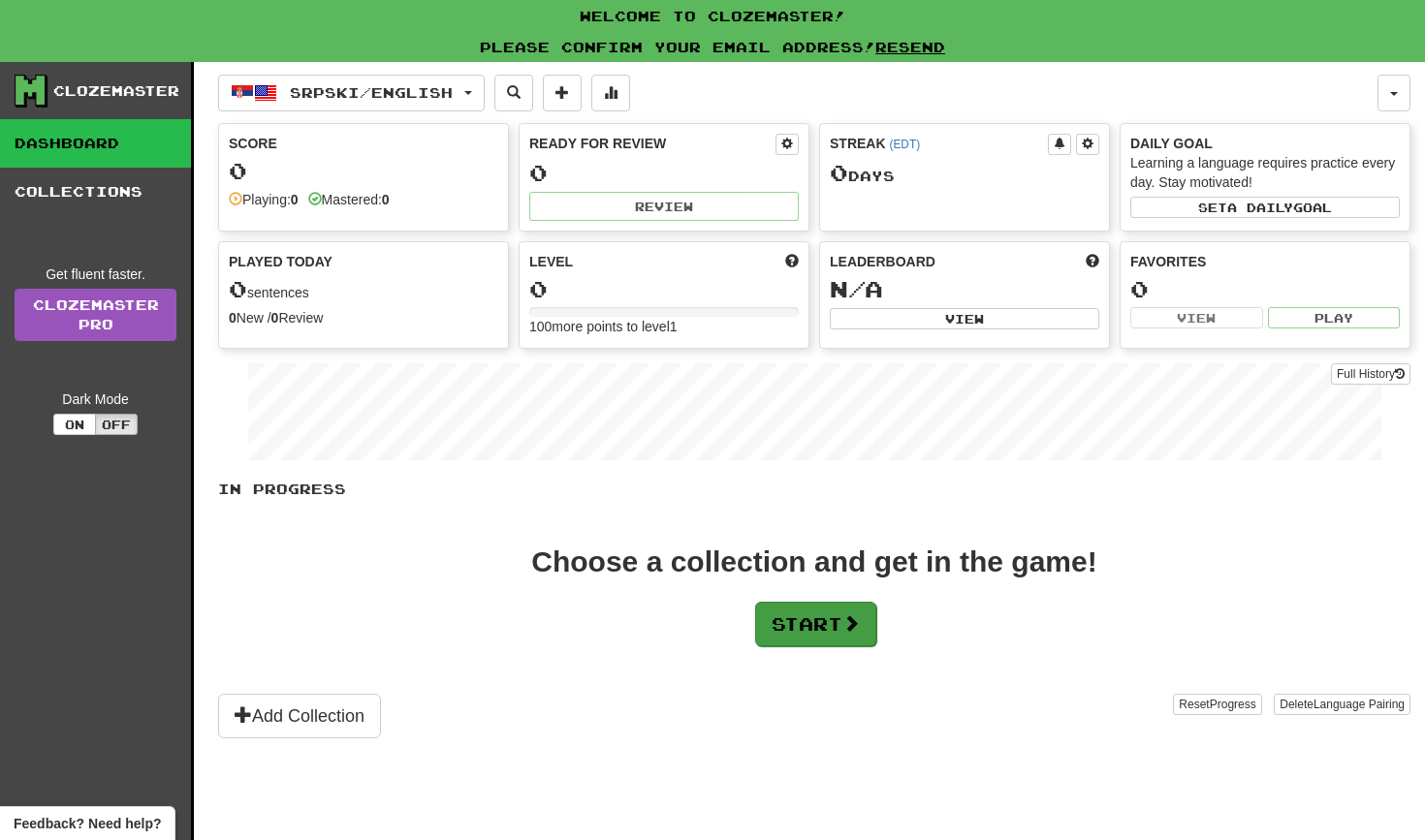 click at bounding box center (851, 623) 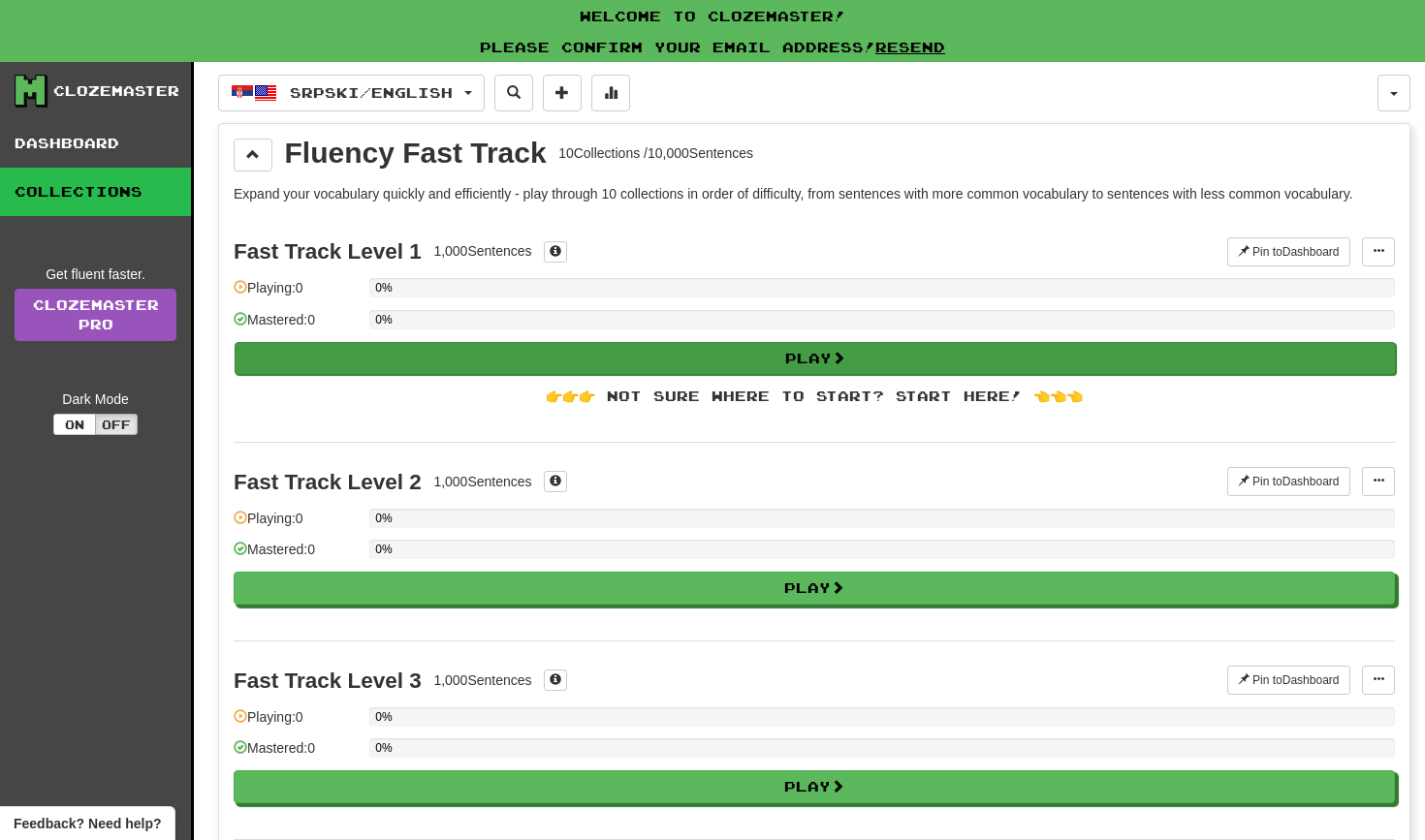 click on "Play" at bounding box center [815, 358] 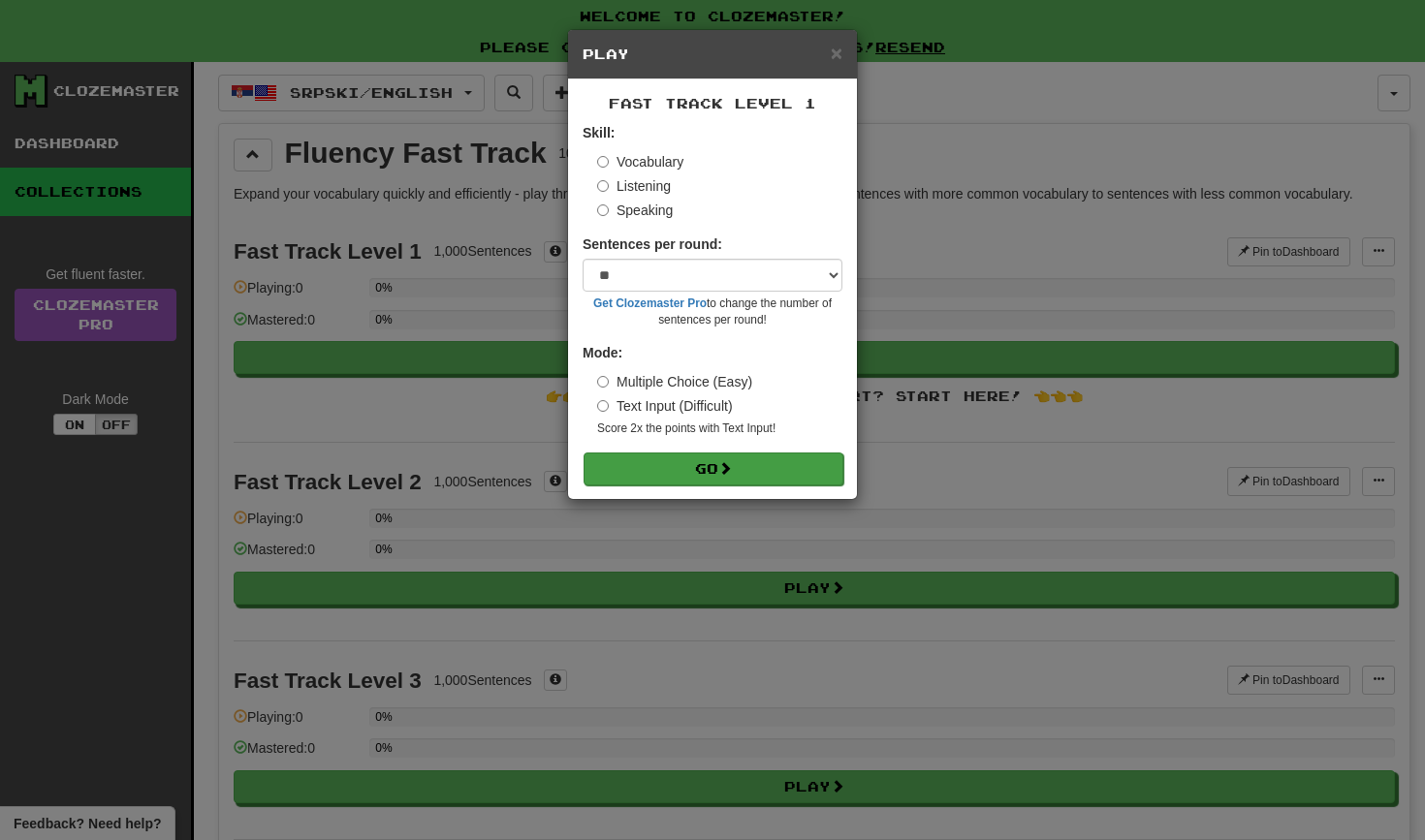 click on "Go" at bounding box center (713, 469) 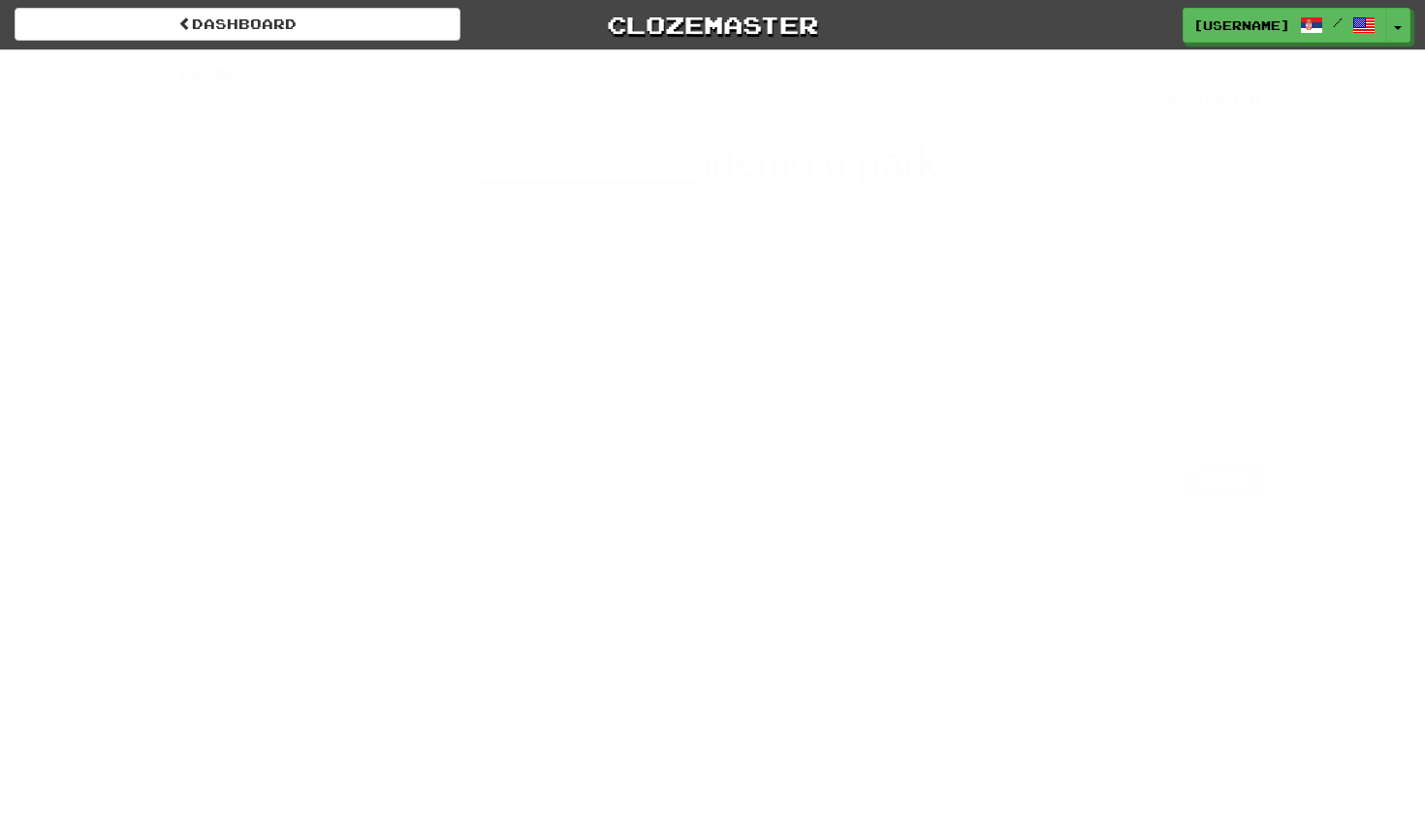 scroll, scrollTop: 0, scrollLeft: 0, axis: both 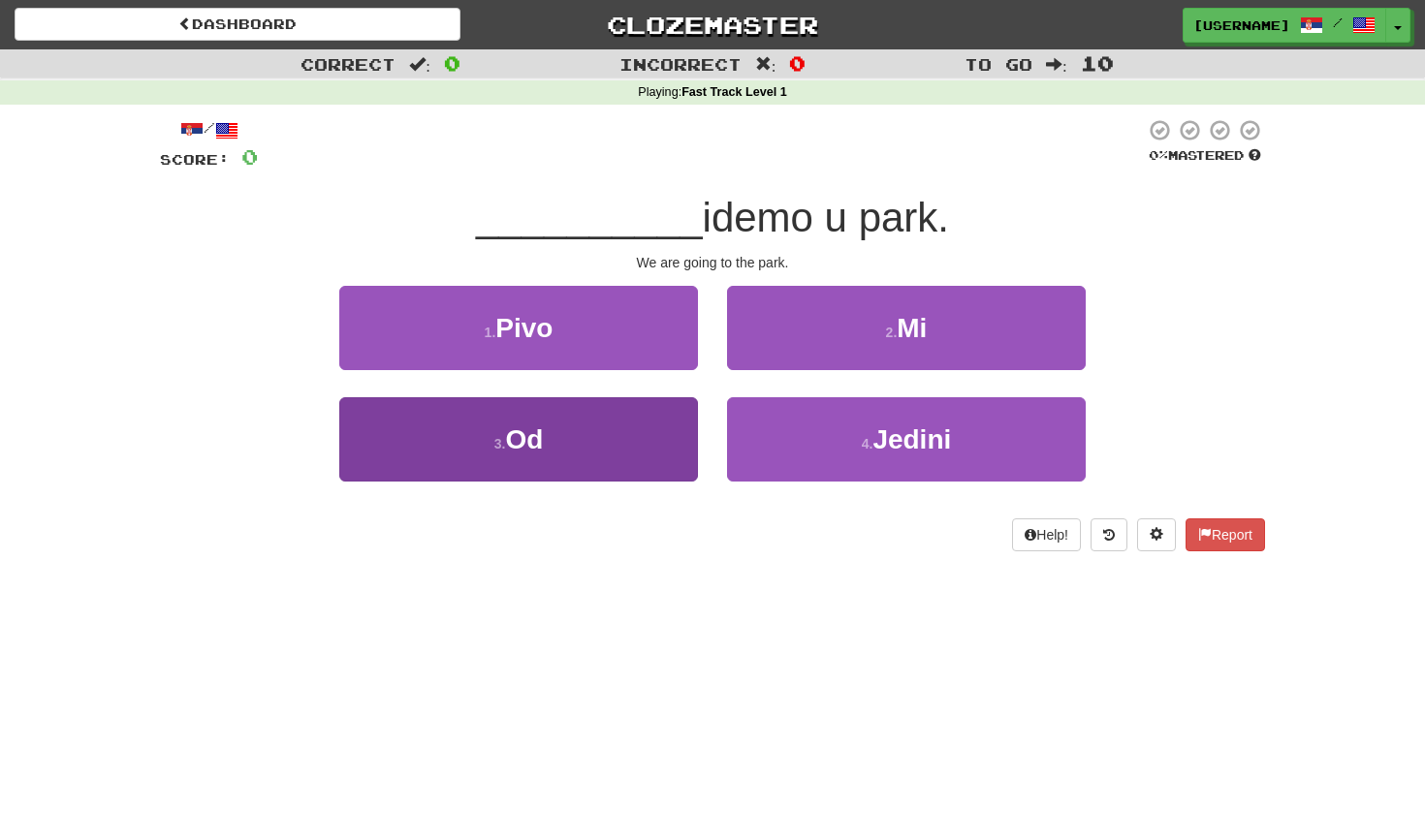 click on "3 .  Od" at bounding box center [519, 439] 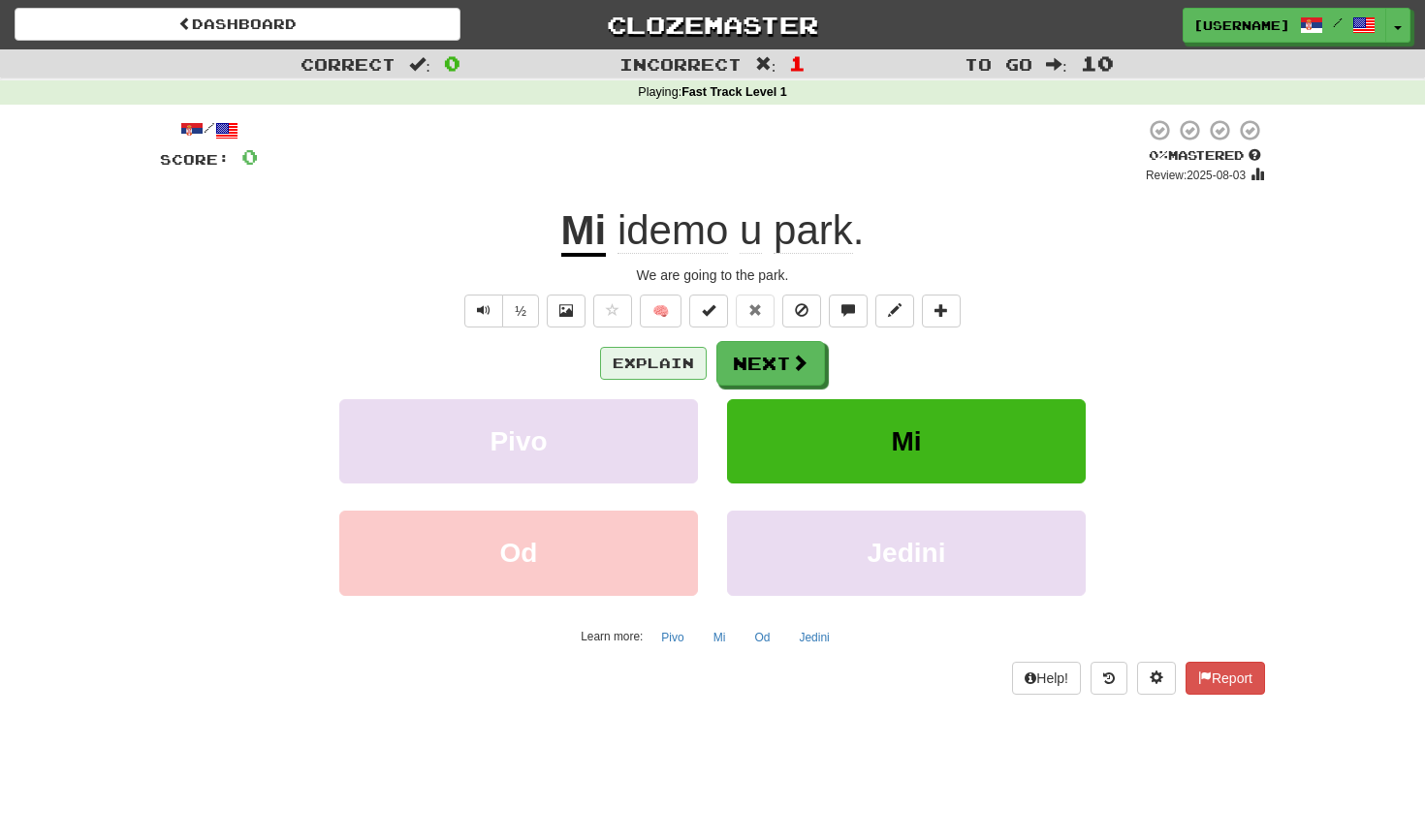 click on "Explain" at bounding box center (653, 363) 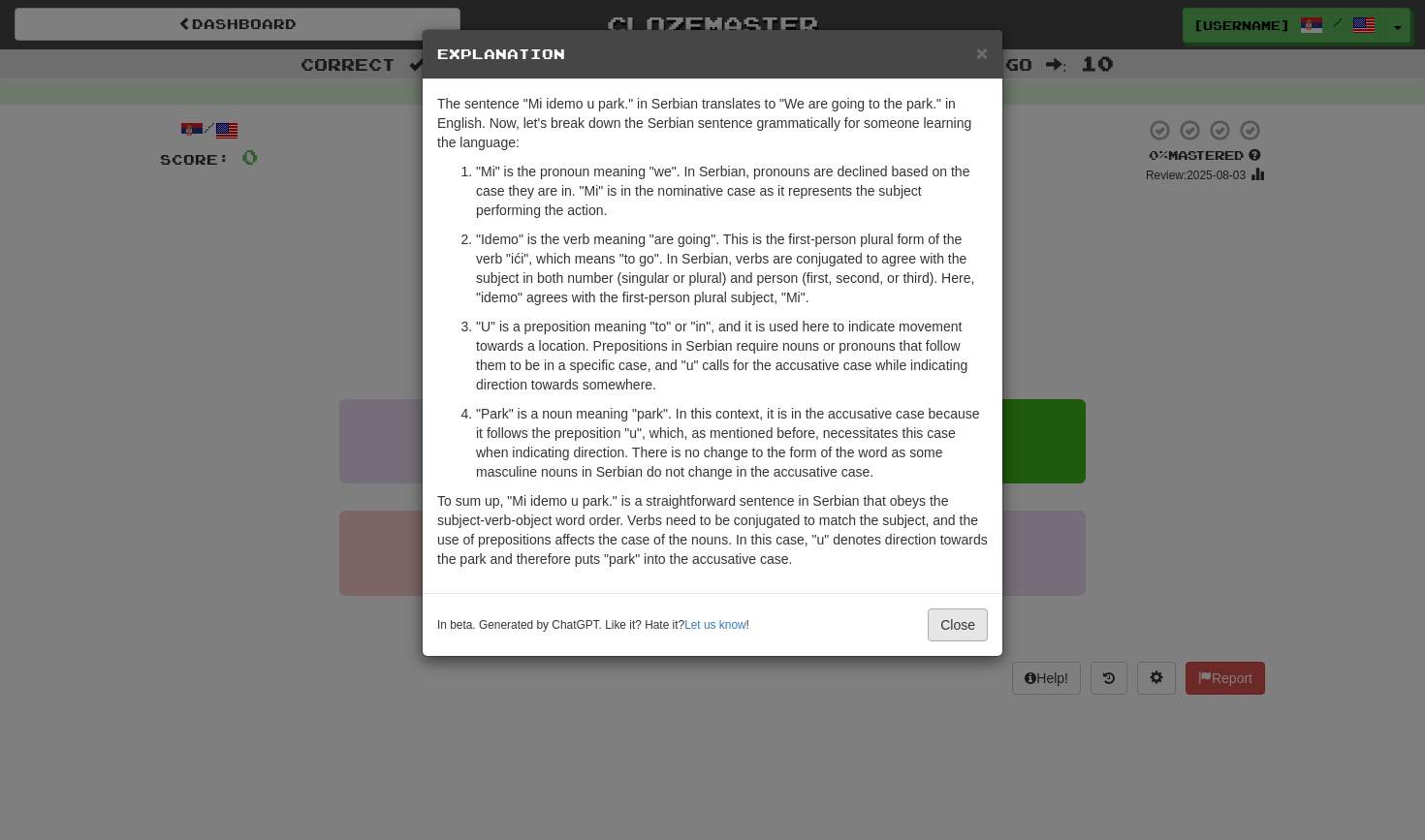 click on "Close" at bounding box center [958, 625] 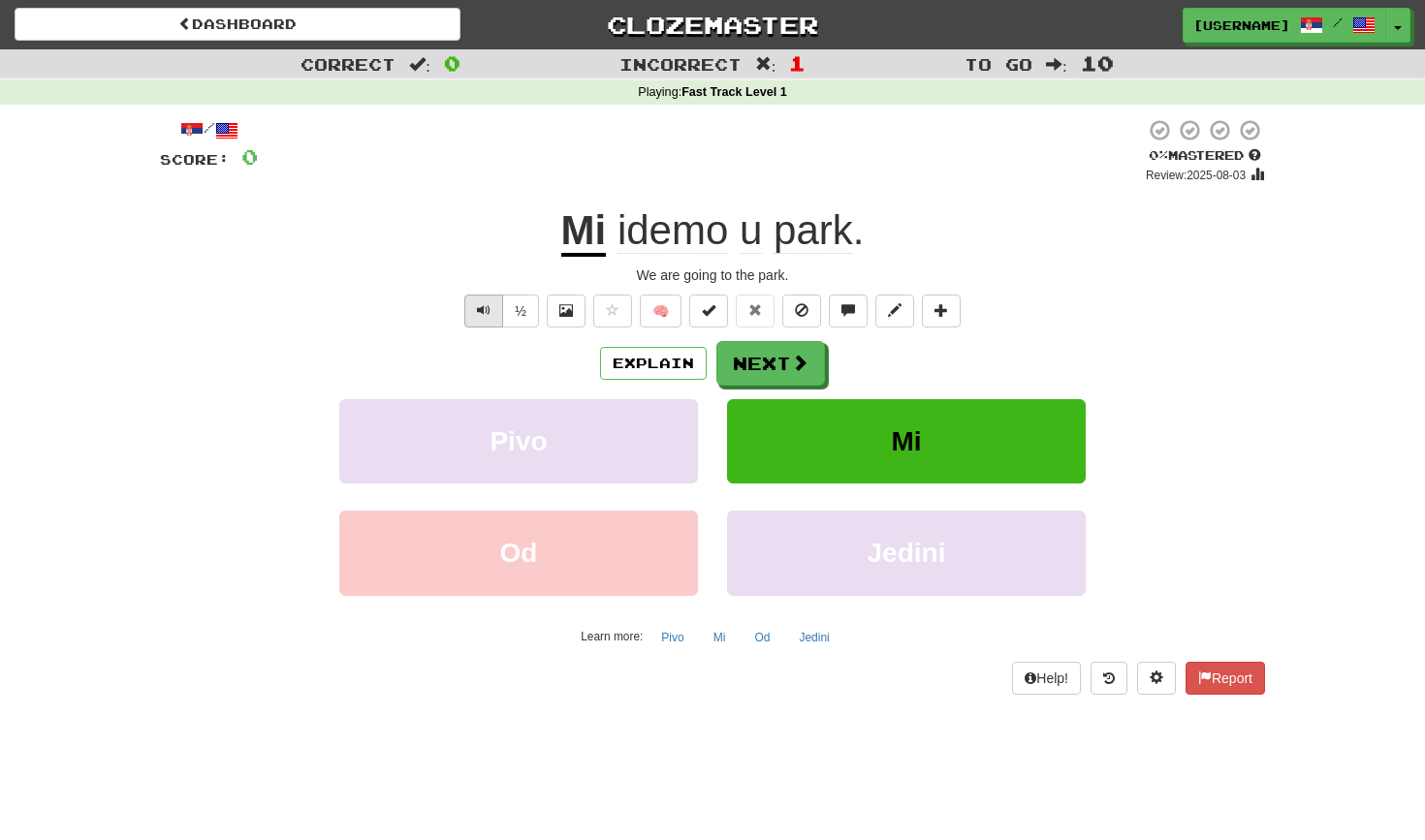 click at bounding box center [484, 311] 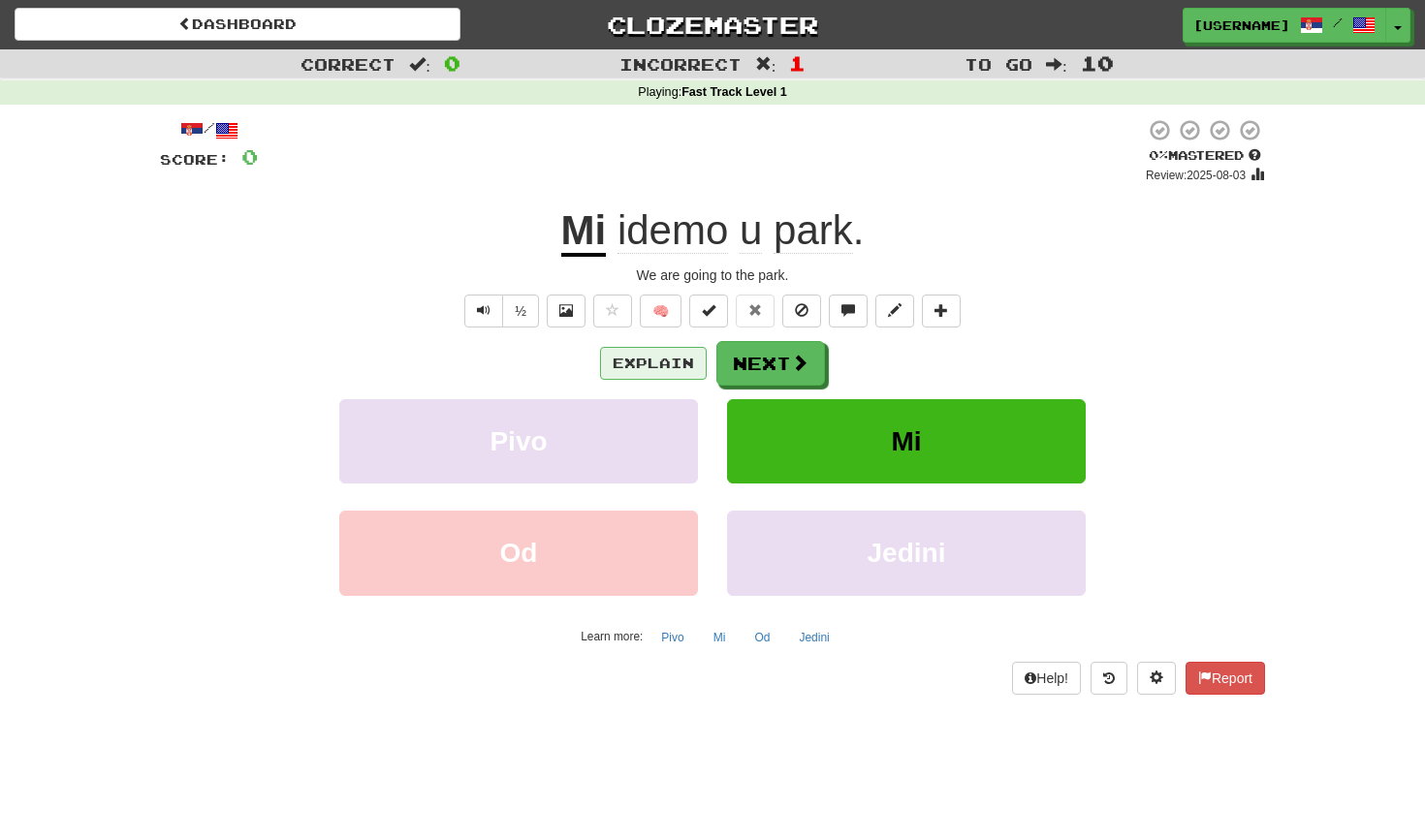 click on "Explain" at bounding box center [653, 363] 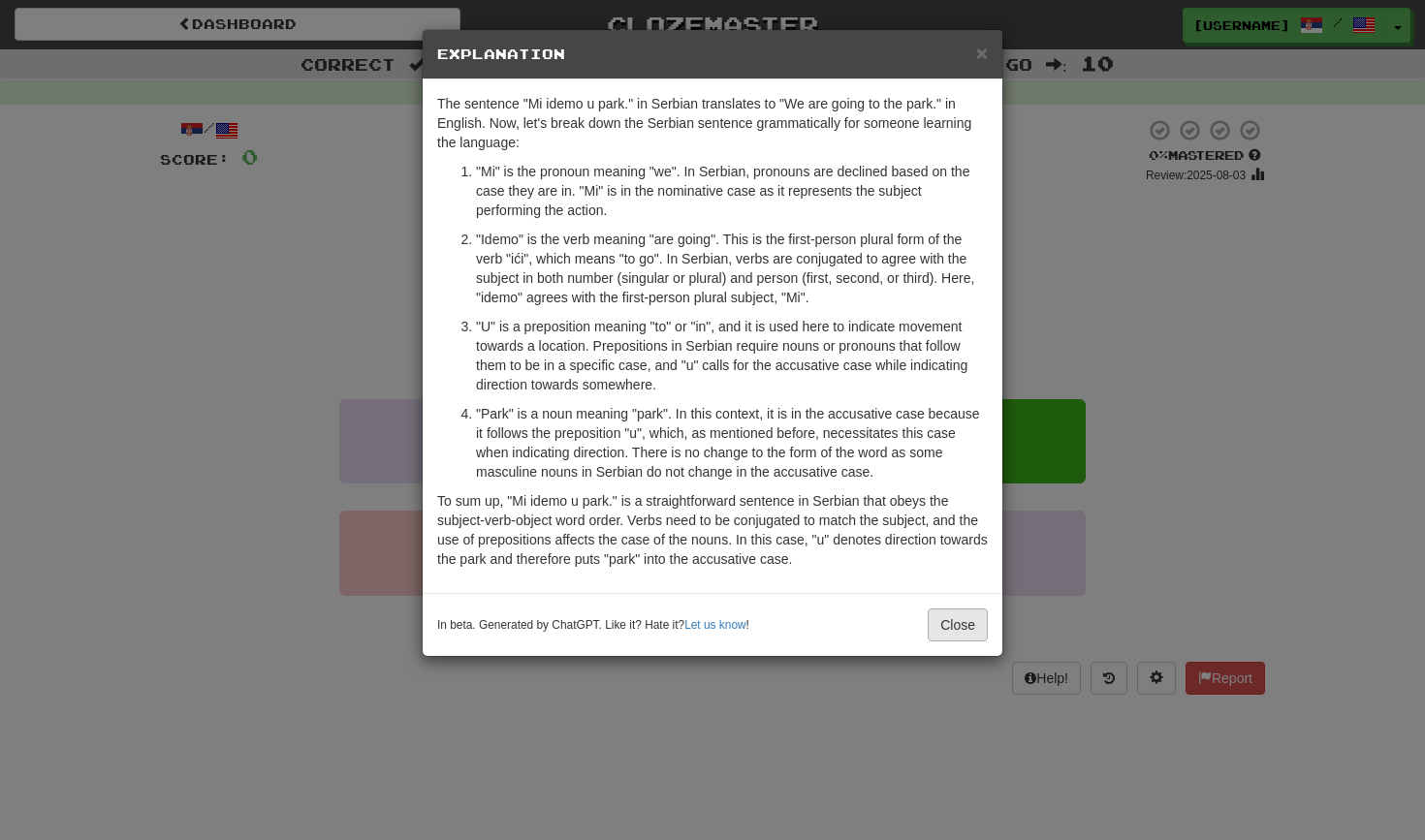 click on "Close" at bounding box center [958, 625] 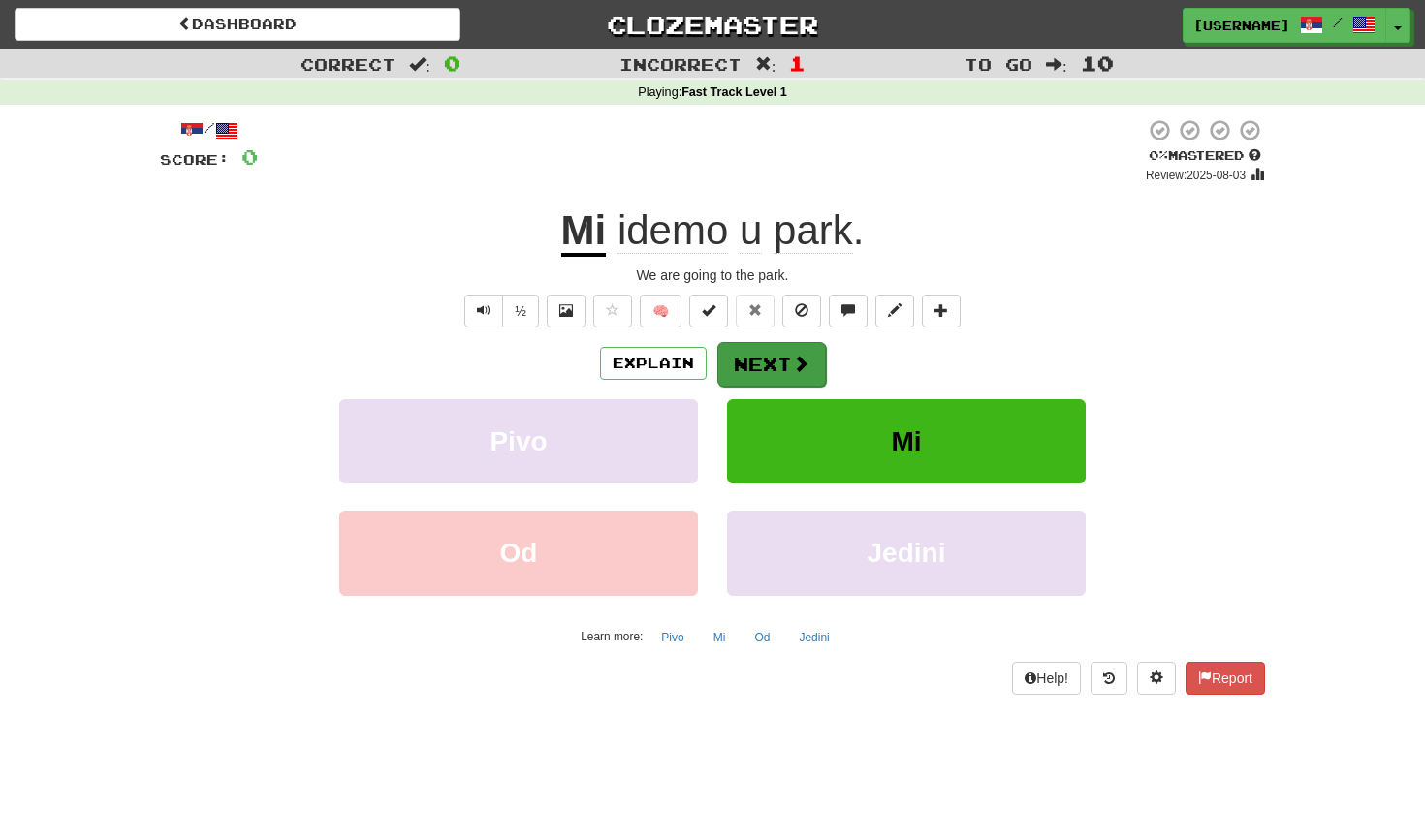 click at bounding box center (801, 363) 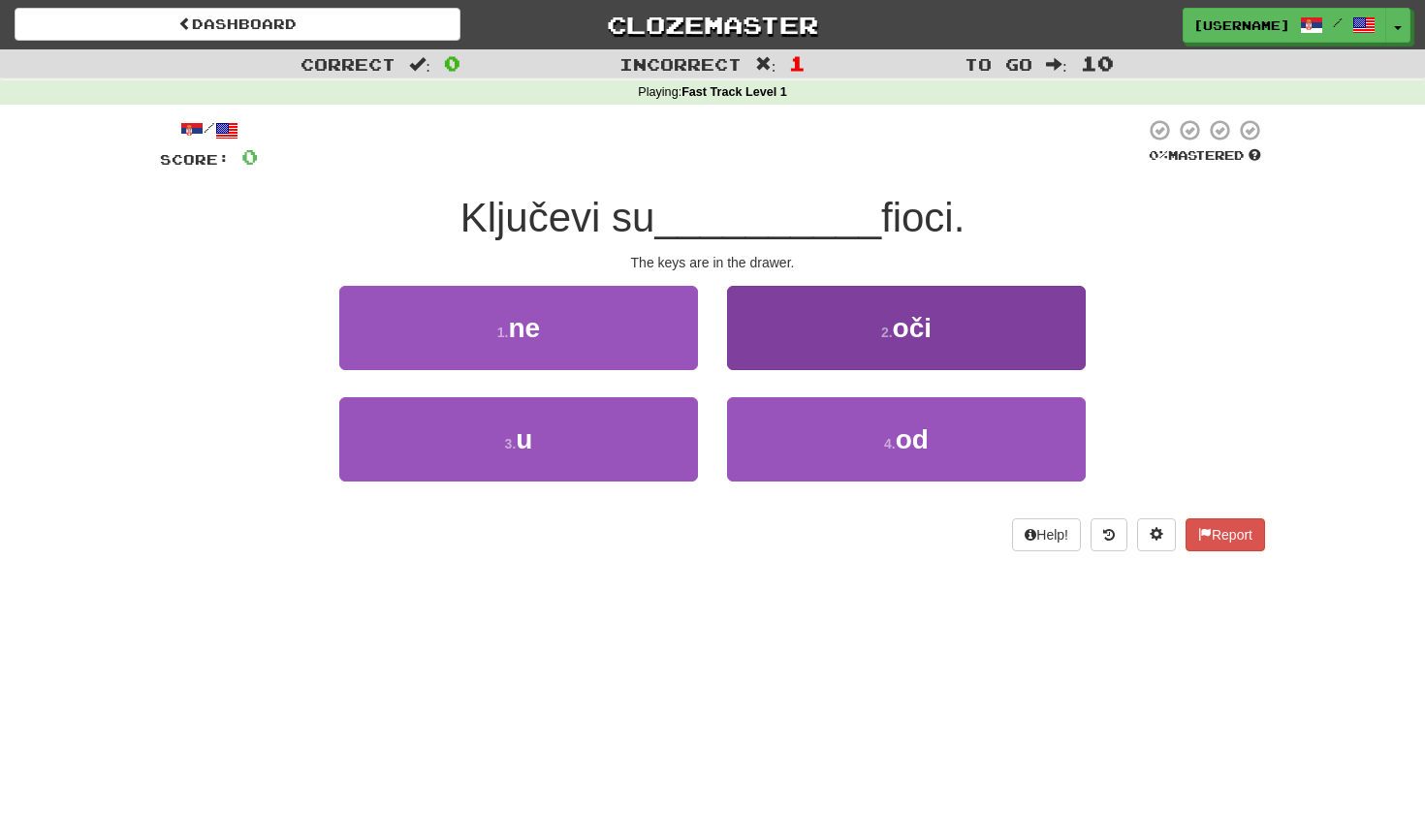 click on "2 .  oči" at bounding box center (906, 327) 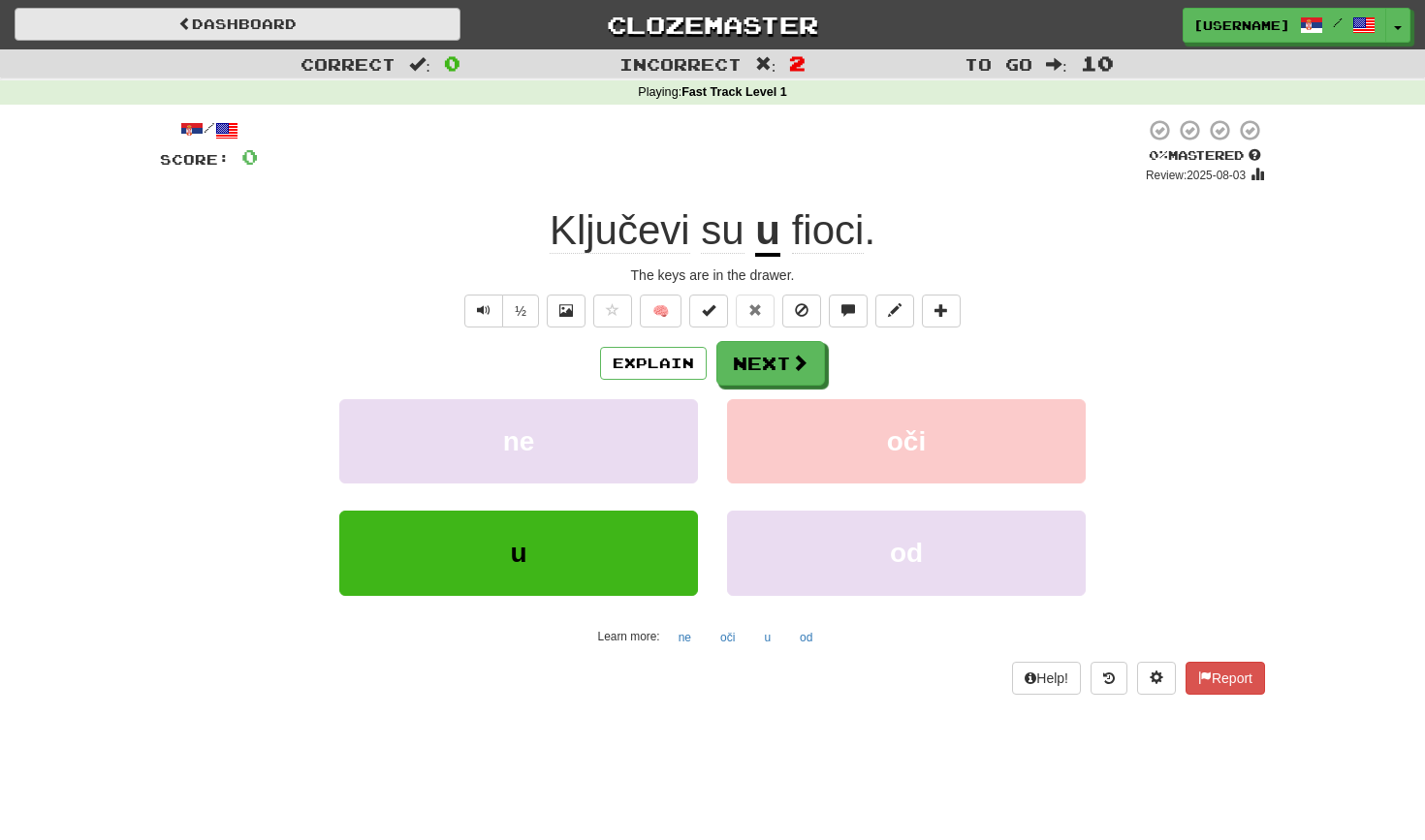 click on "Dashboard" at bounding box center [238, 24] 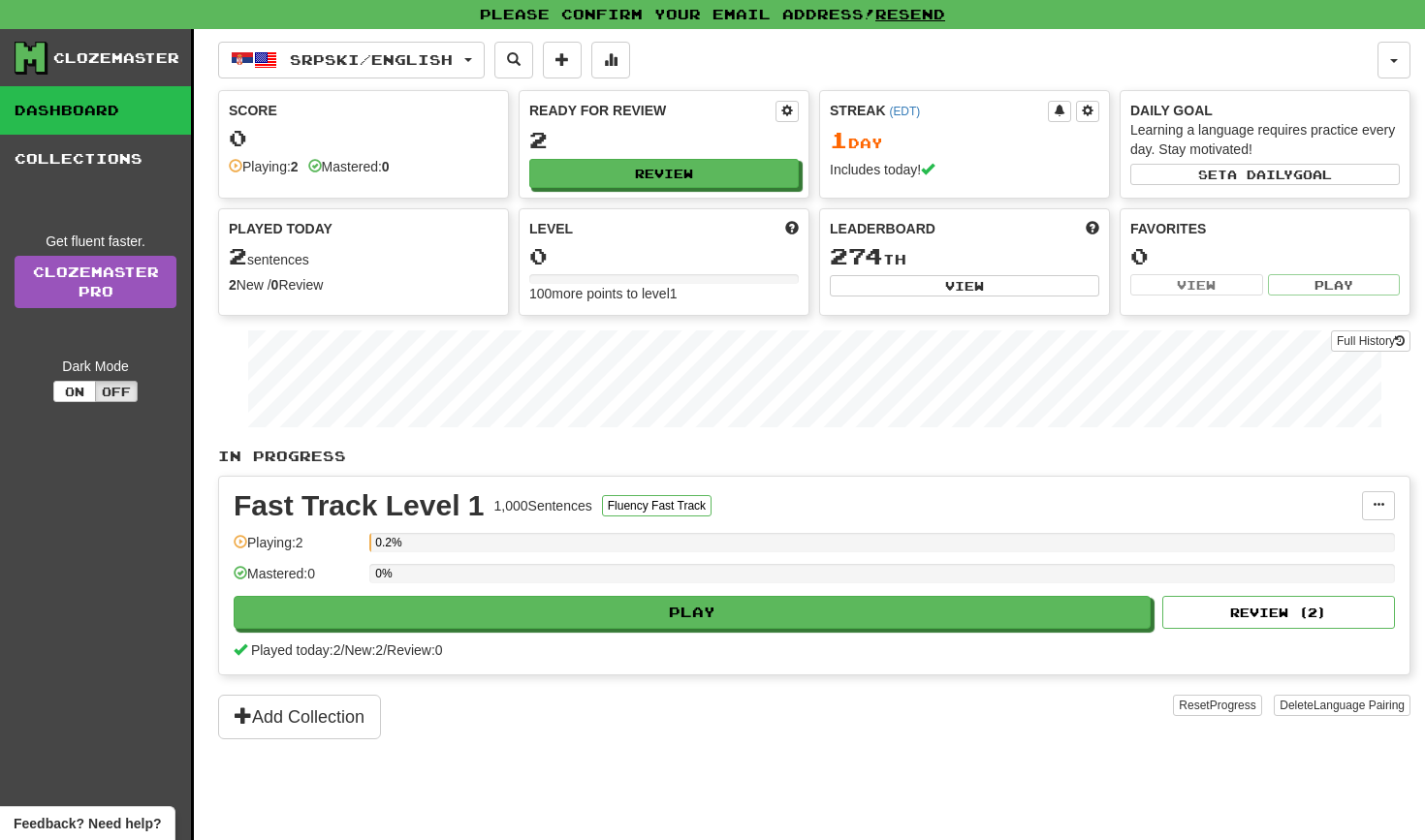scroll, scrollTop: 0, scrollLeft: 0, axis: both 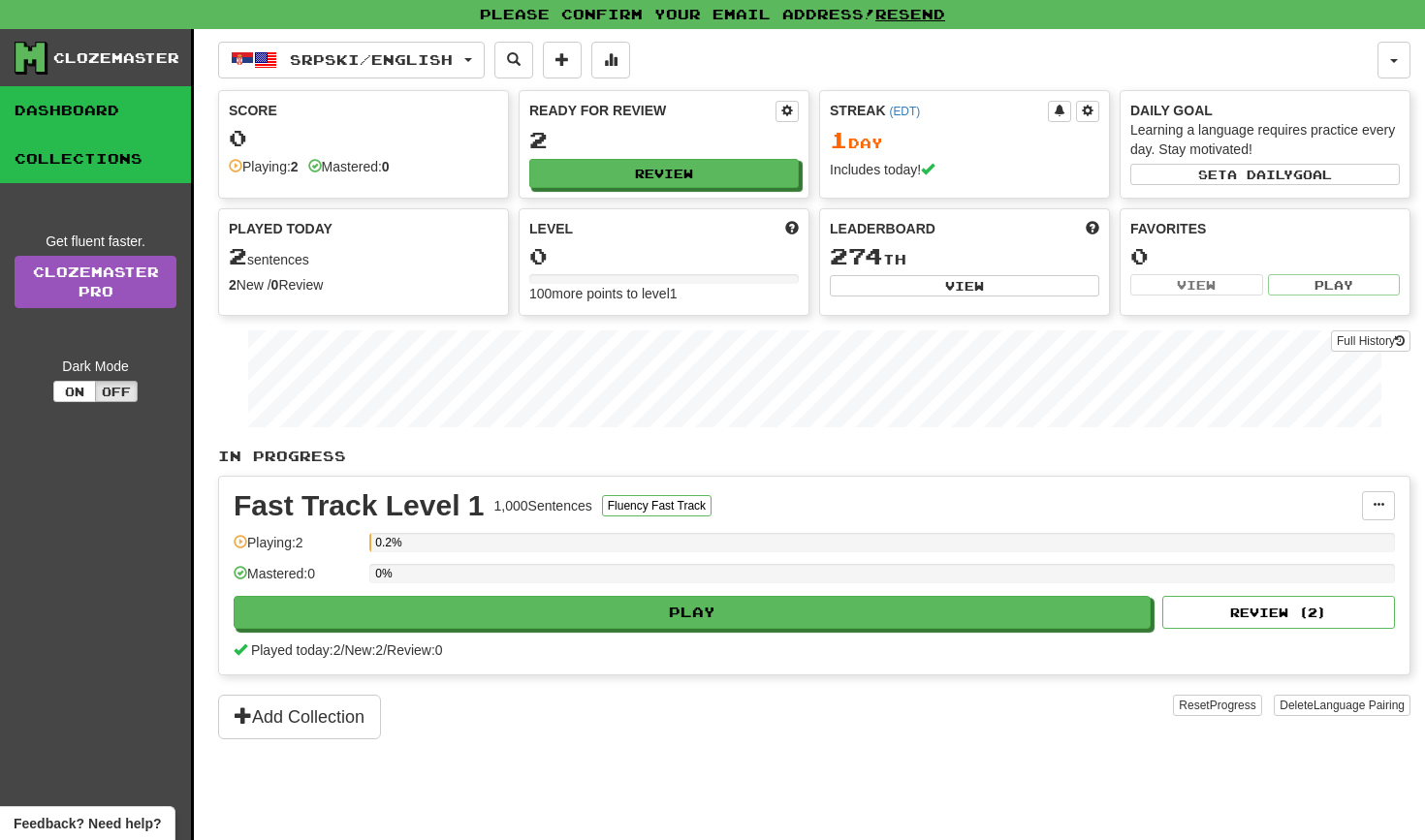 click on "Collections" at bounding box center (95, 159) 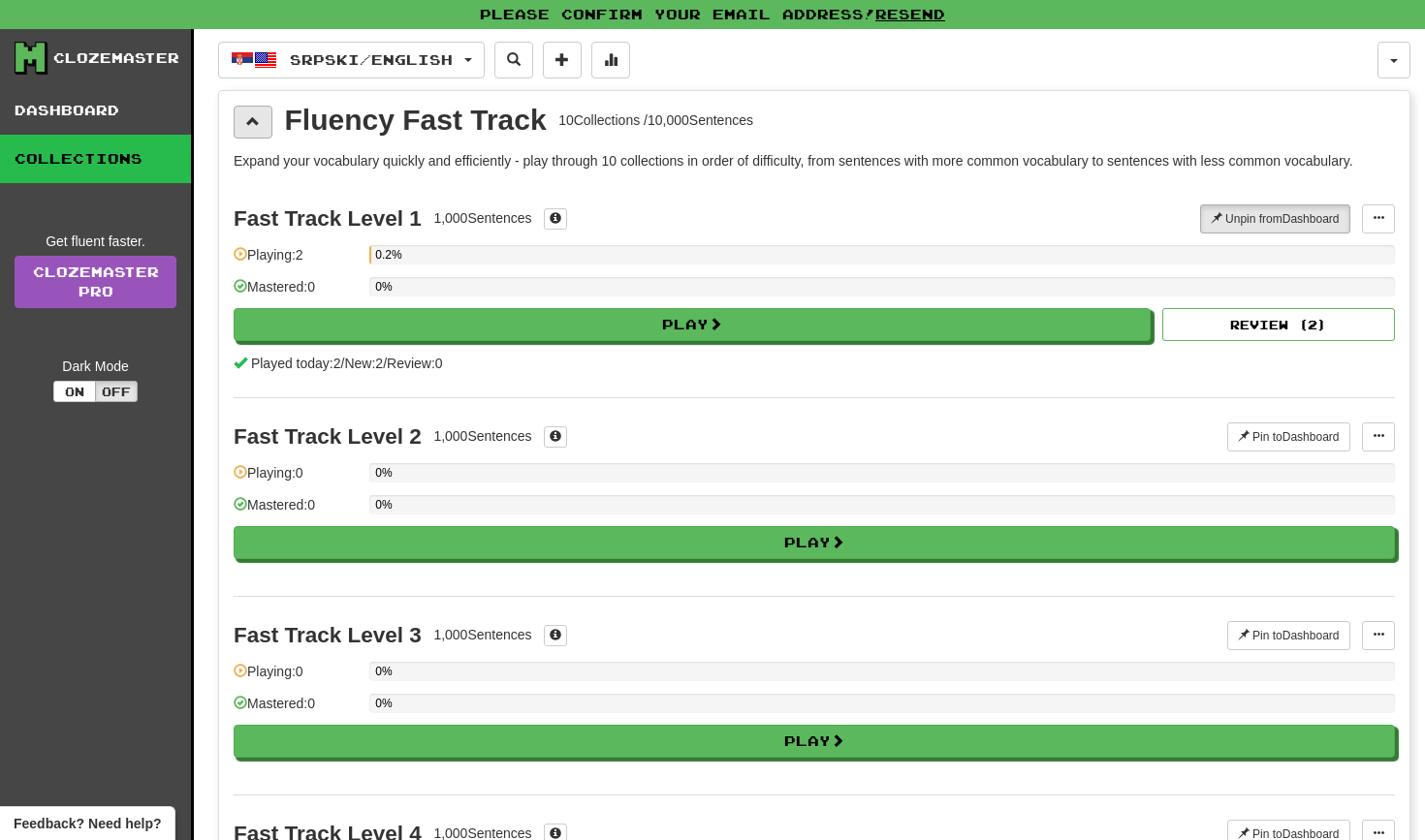 click at bounding box center (253, 122) 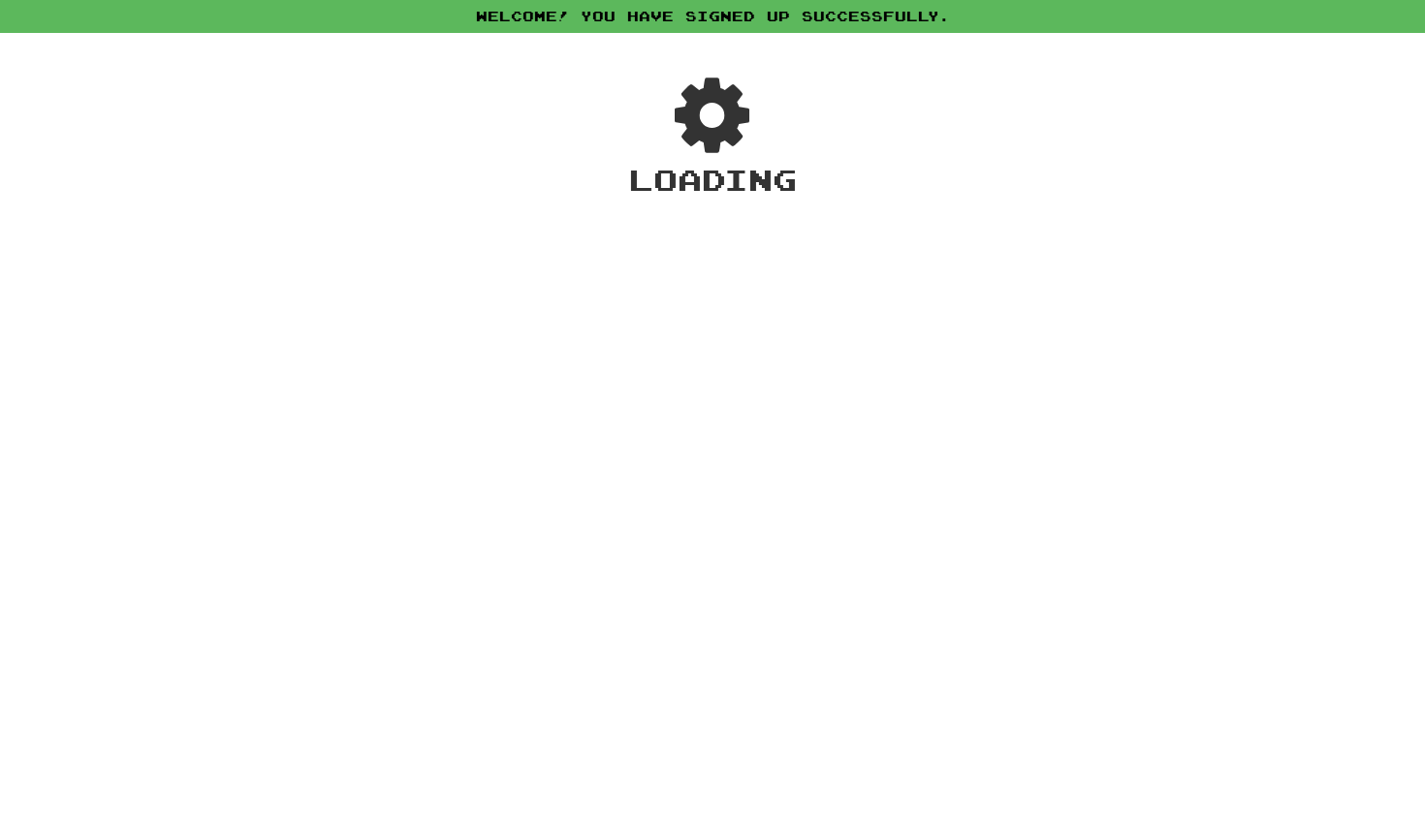 scroll, scrollTop: 0, scrollLeft: 0, axis: both 